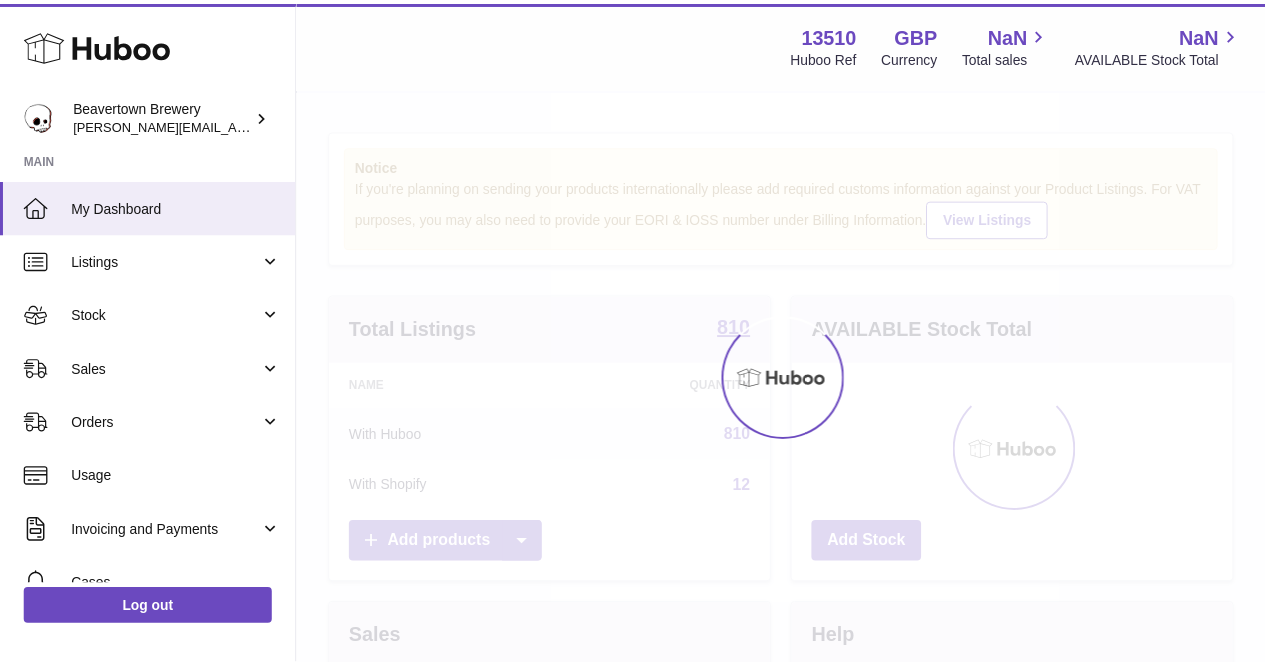 scroll, scrollTop: 0, scrollLeft: 0, axis: both 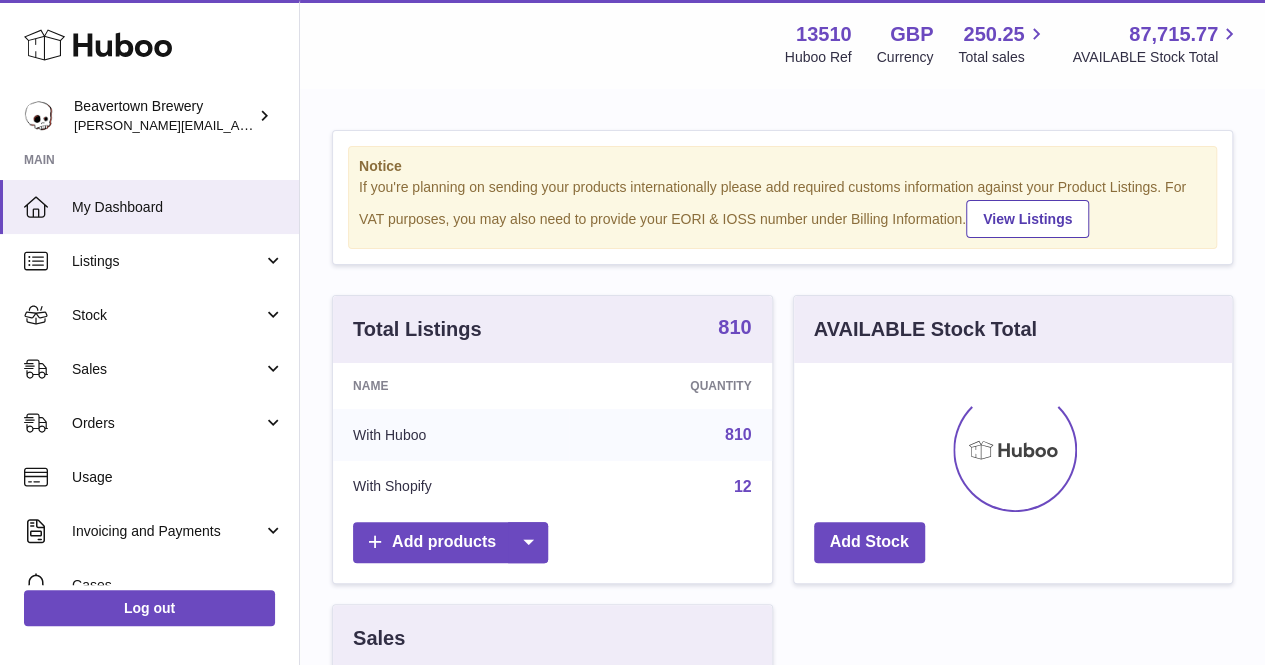 click on "810" at bounding box center [734, 327] 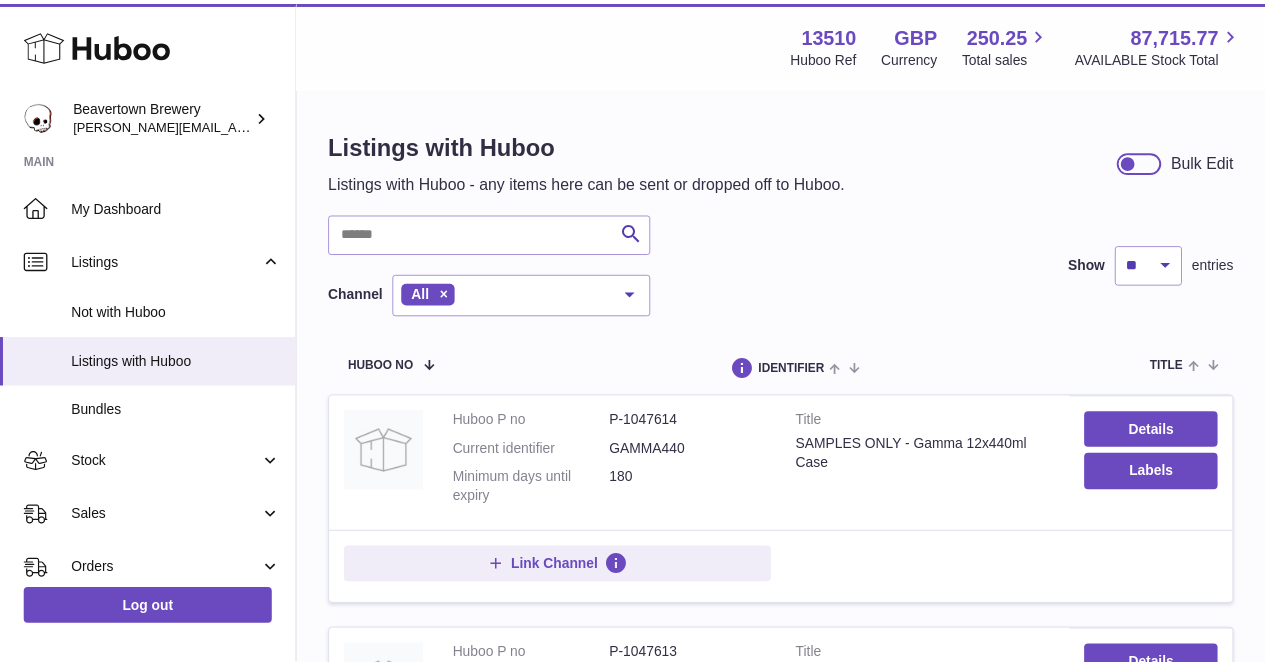 scroll, scrollTop: 0, scrollLeft: 0, axis: both 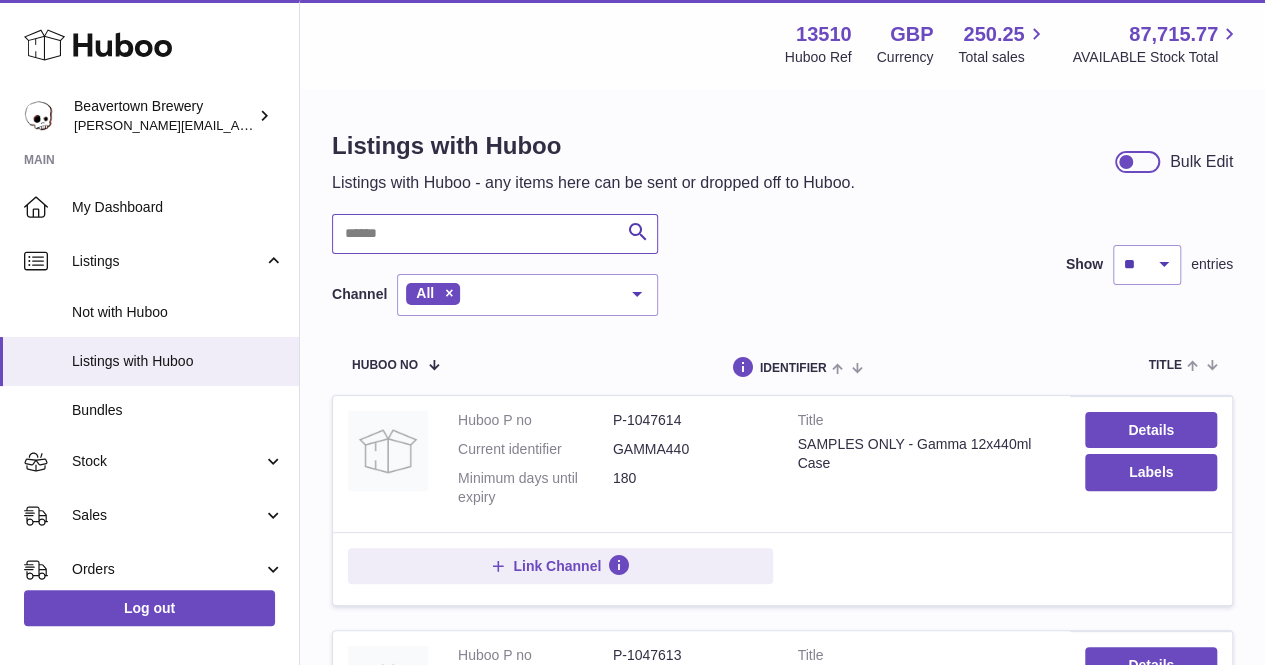 click at bounding box center [495, 234] 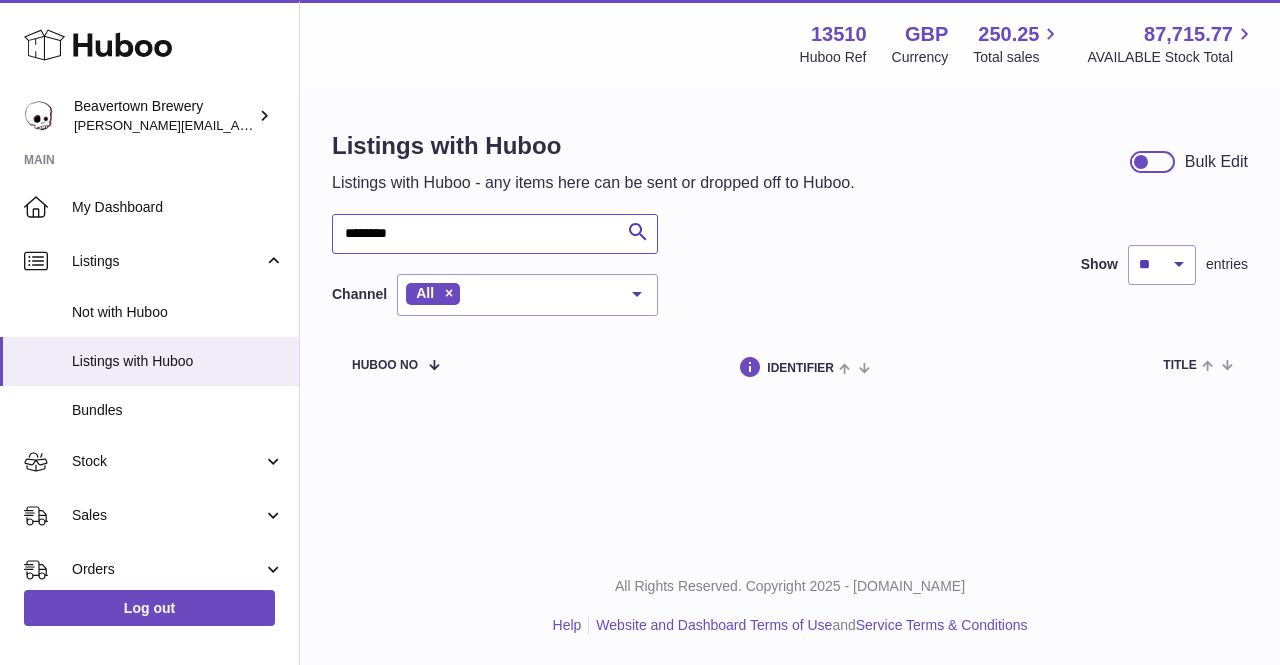 type on "********" 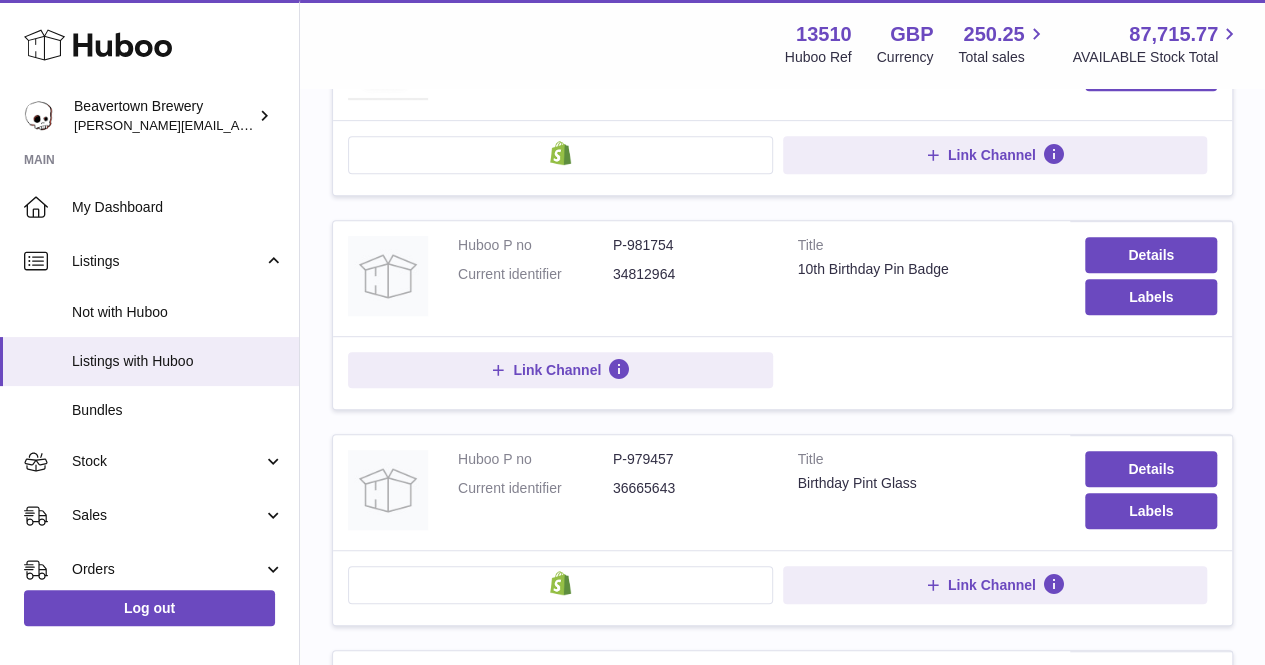 scroll, scrollTop: 700, scrollLeft: 0, axis: vertical 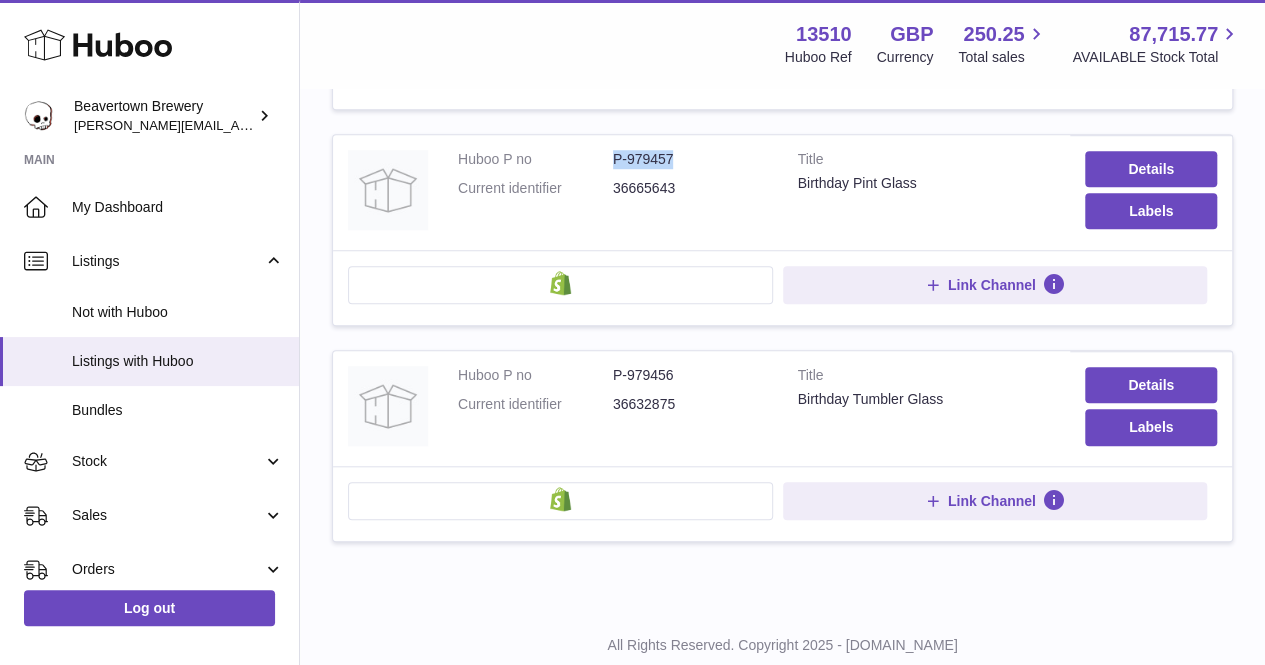 drag, startPoint x: 614, startPoint y: 159, endPoint x: 686, endPoint y: 159, distance: 72 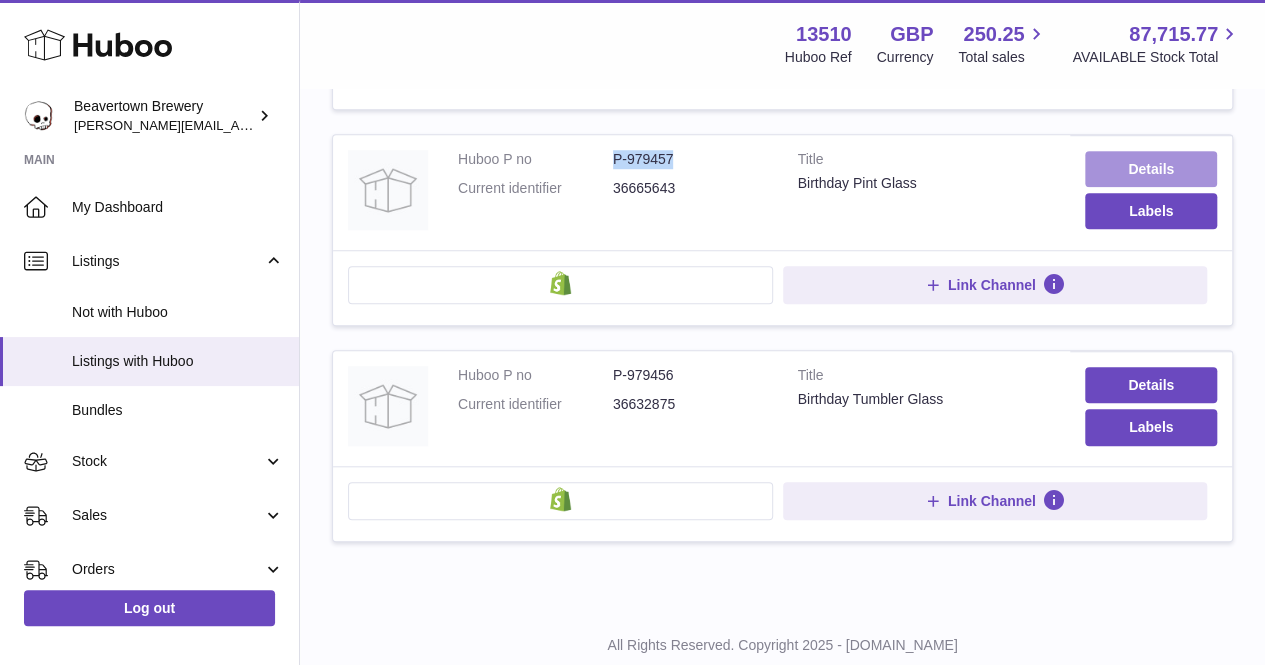 click on "Details" at bounding box center (1151, 169) 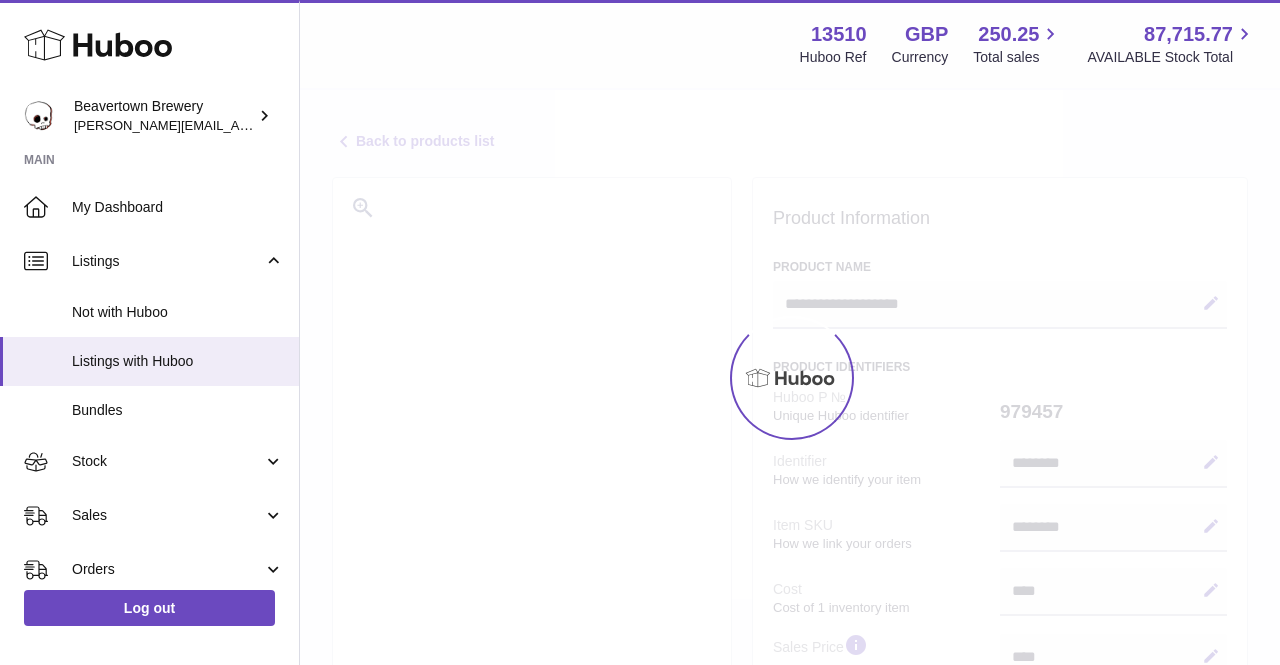 select on "***" 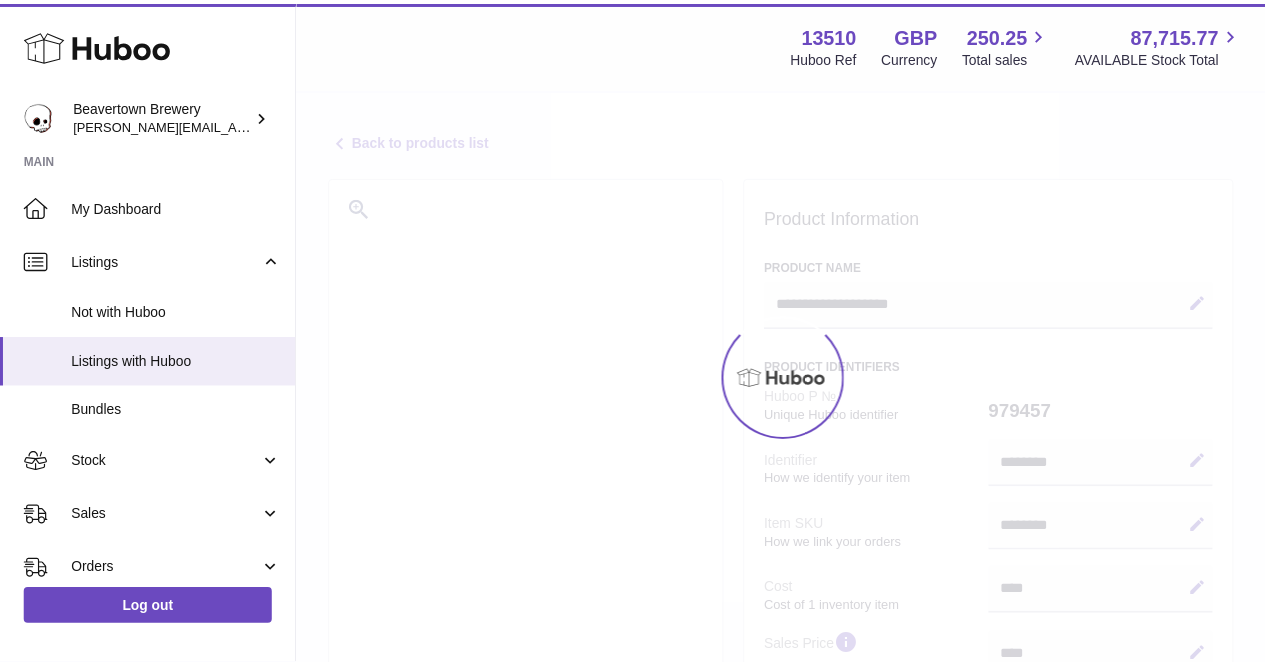 scroll, scrollTop: 0, scrollLeft: 0, axis: both 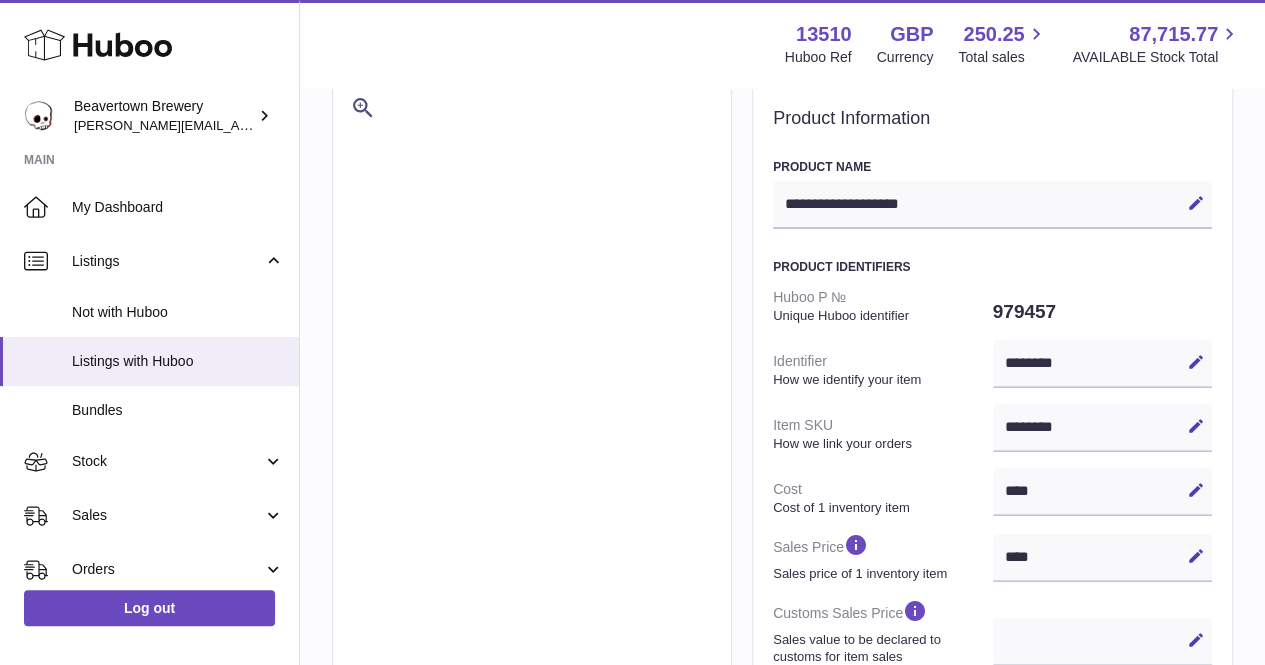 click on "********     Edit     Cancel     Save" at bounding box center [1103, 428] 